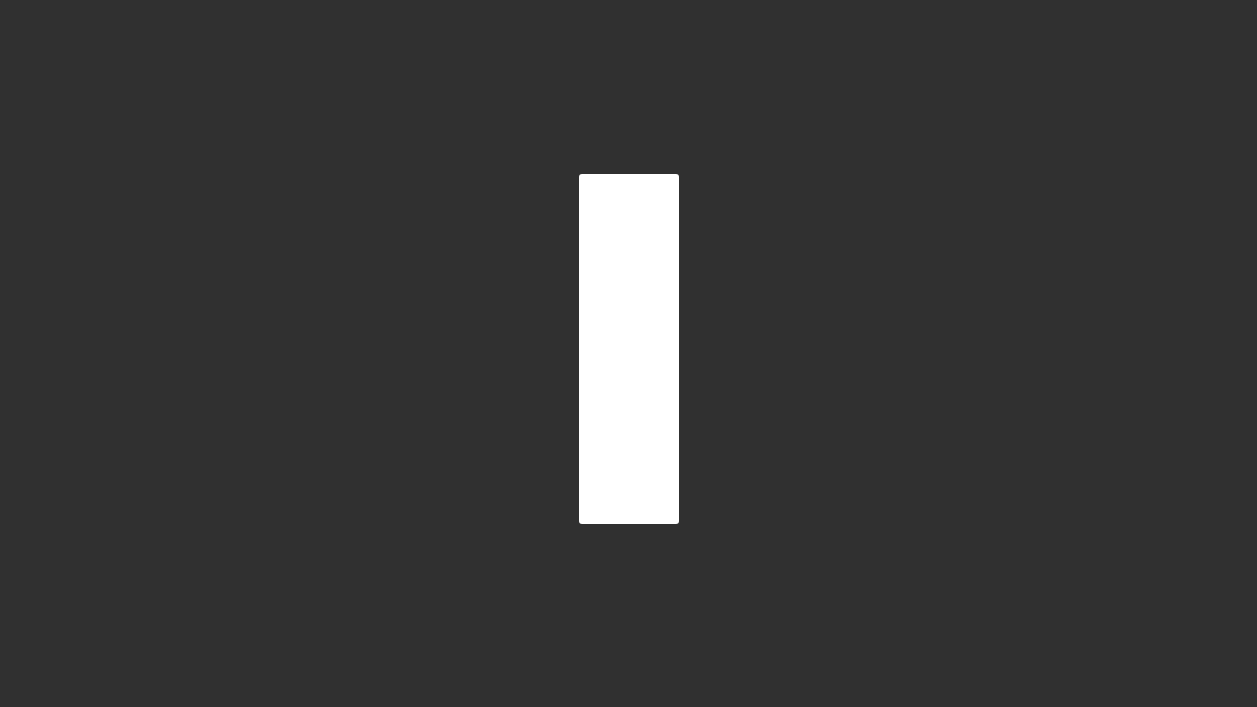 scroll, scrollTop: 0, scrollLeft: 0, axis: both 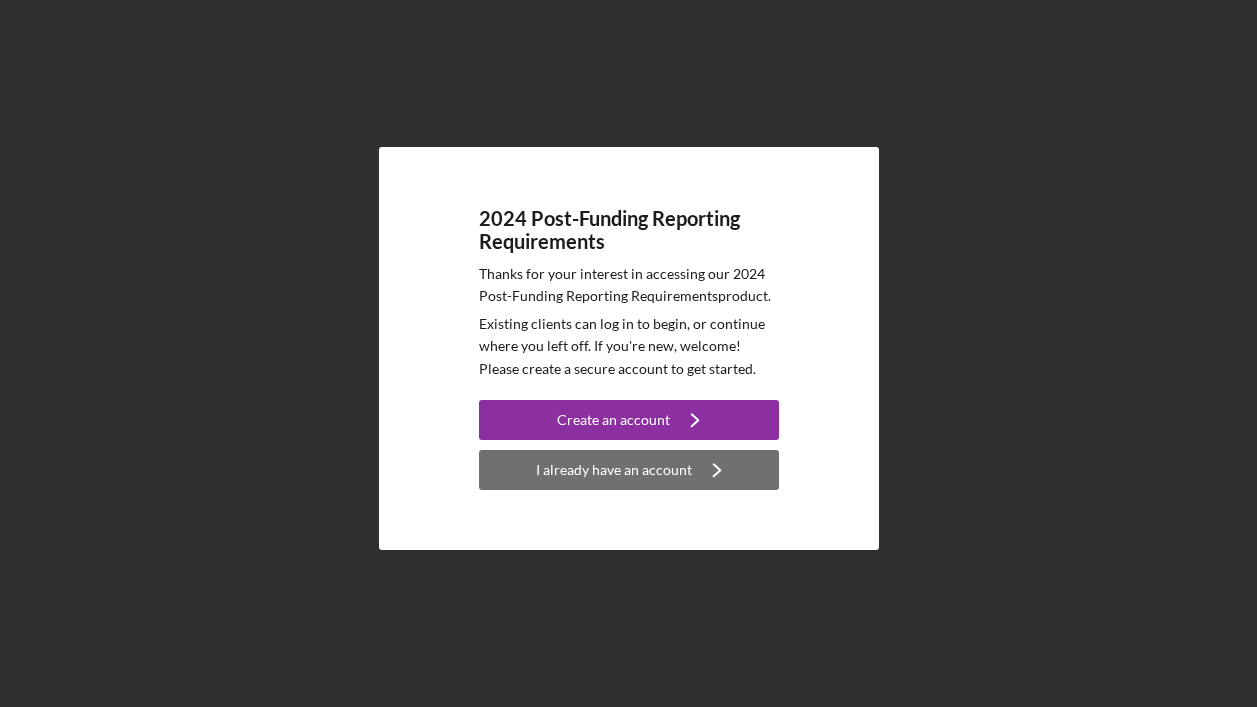 click on "I already have an account" at bounding box center [614, 470] 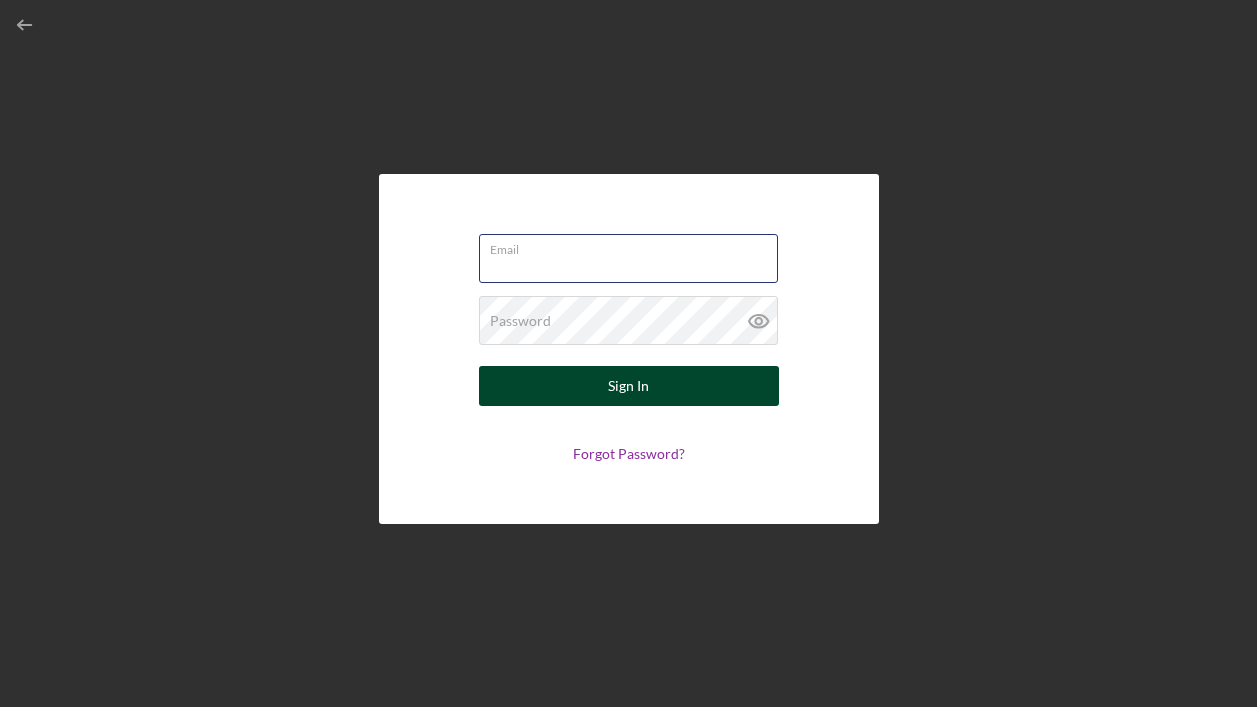type on "[USERNAME]@example.com" 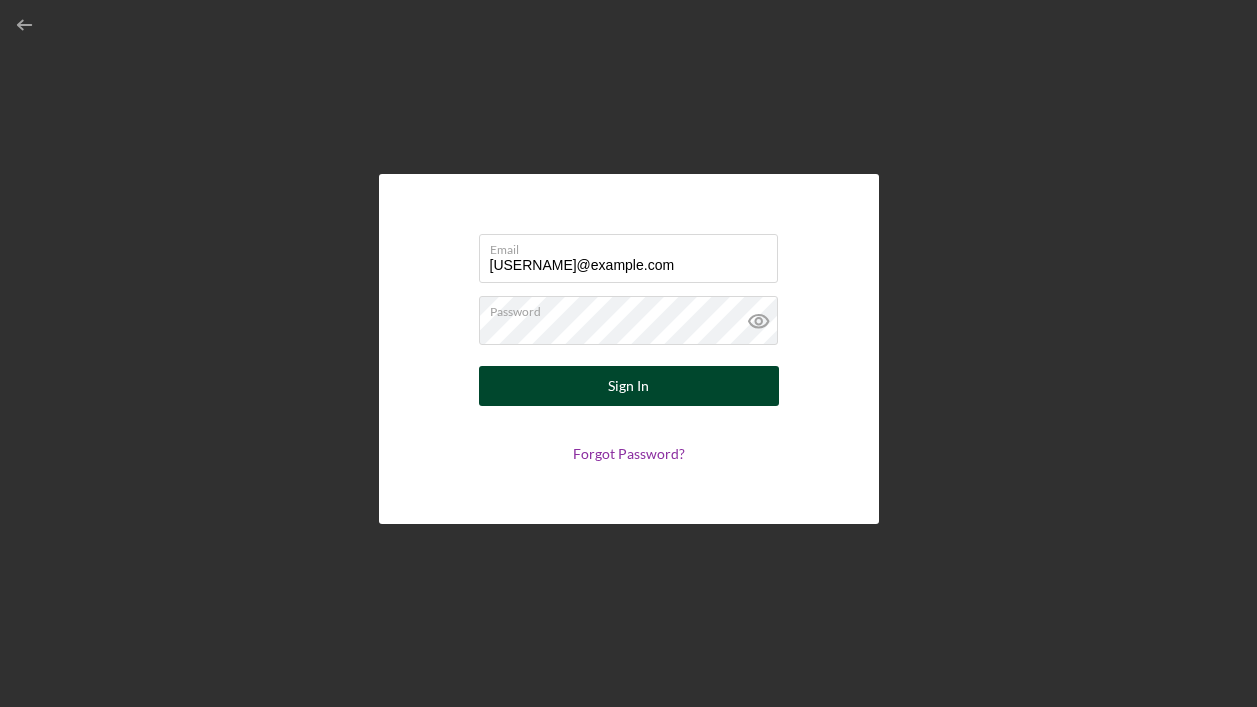 click on "Sign In" at bounding box center (629, 386) 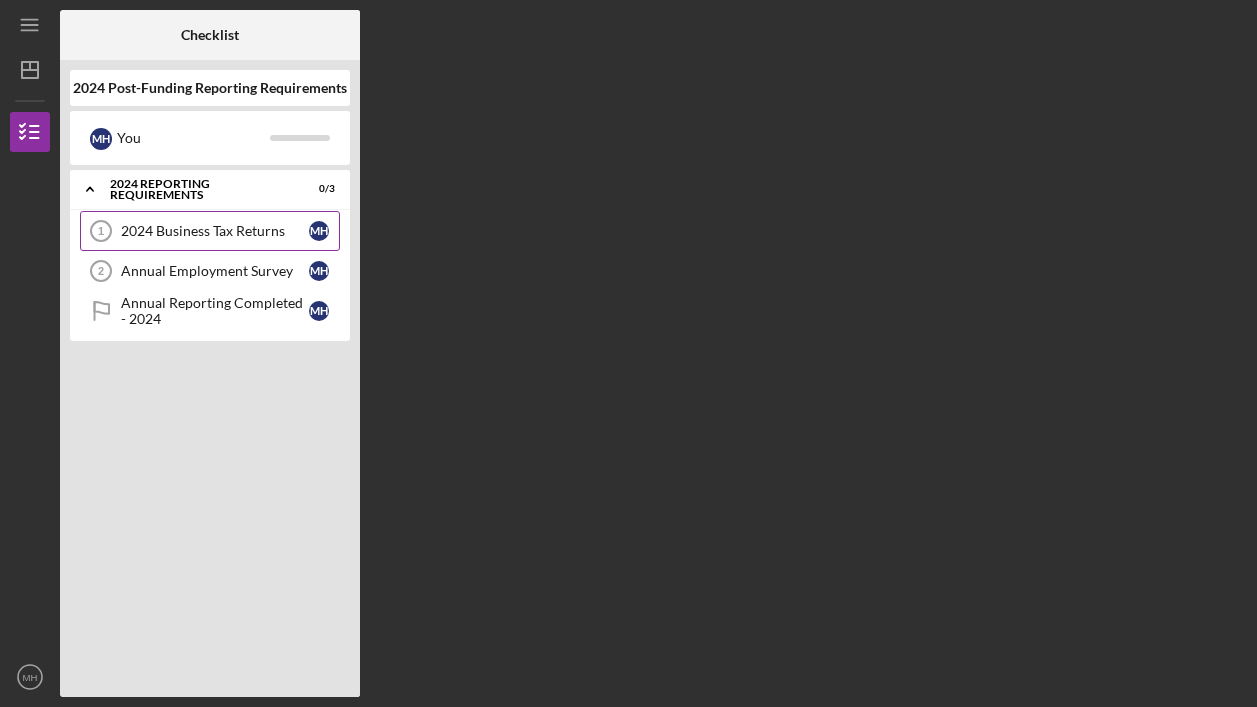 click on "2024 Business Tax Returns" at bounding box center (215, 231) 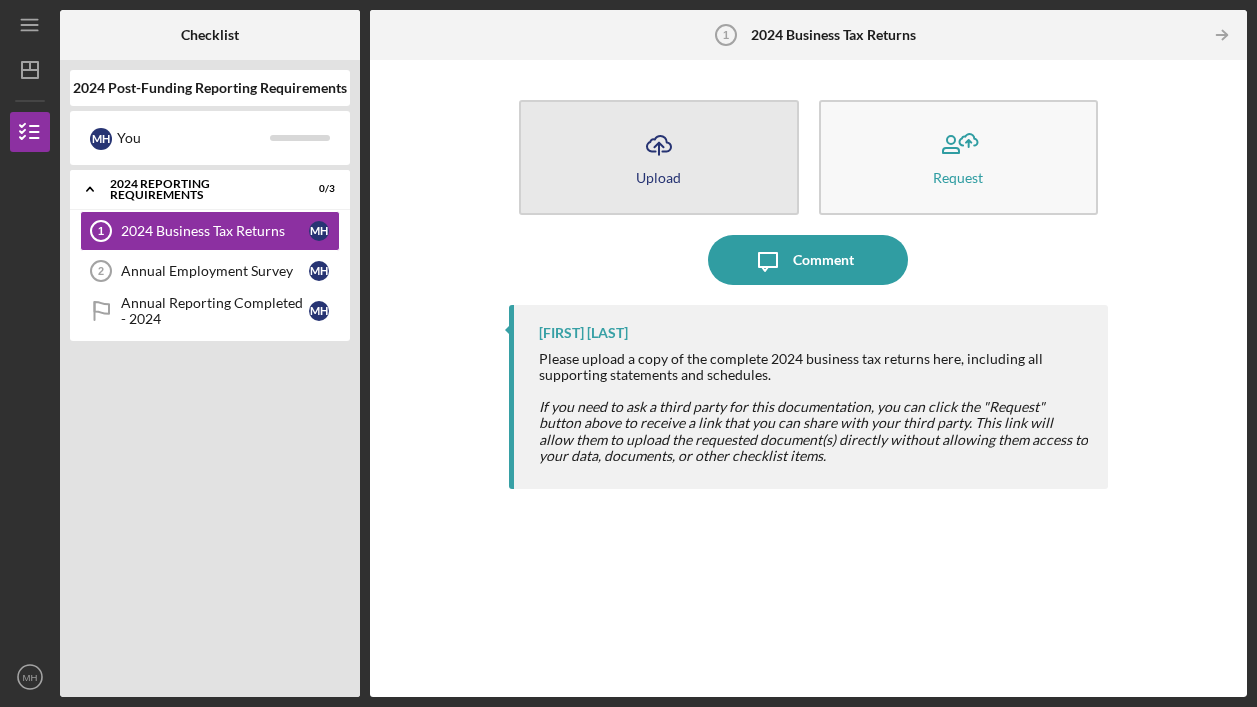 click on "Icon/Upload" 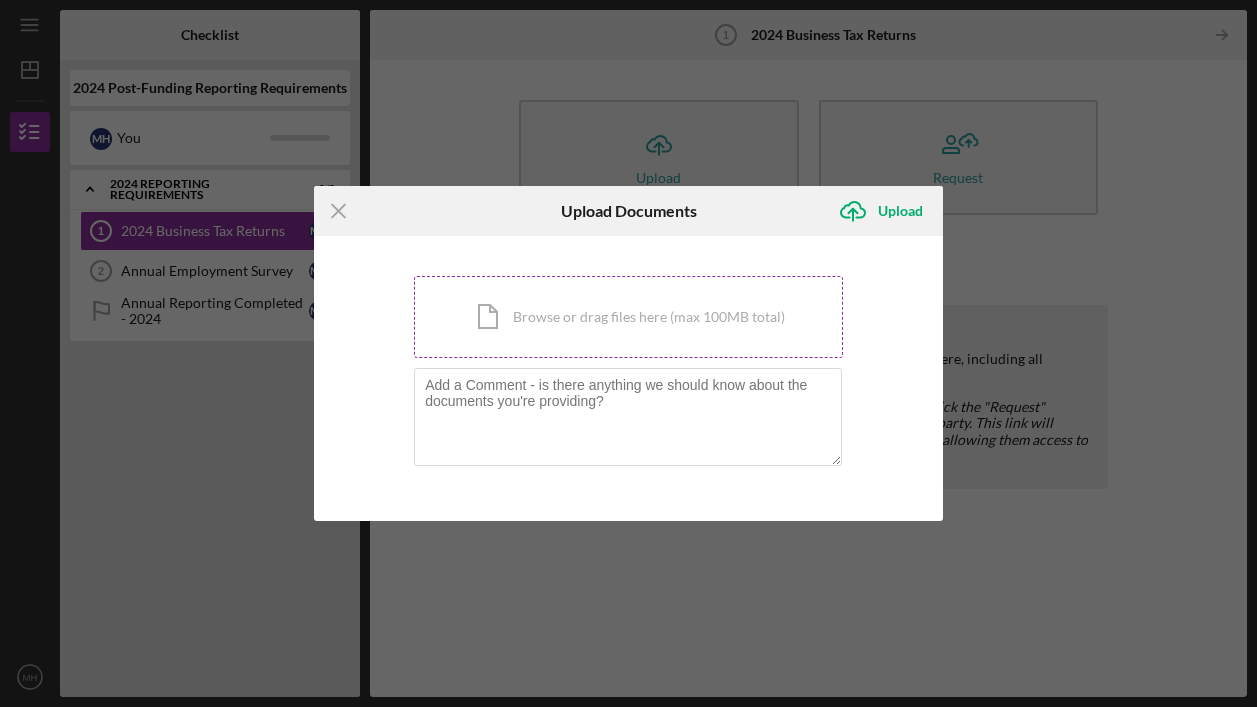 click on "Icon/Document Browse or drag files here (max 100MB total) Tap to choose files or take a photo" at bounding box center (628, 317) 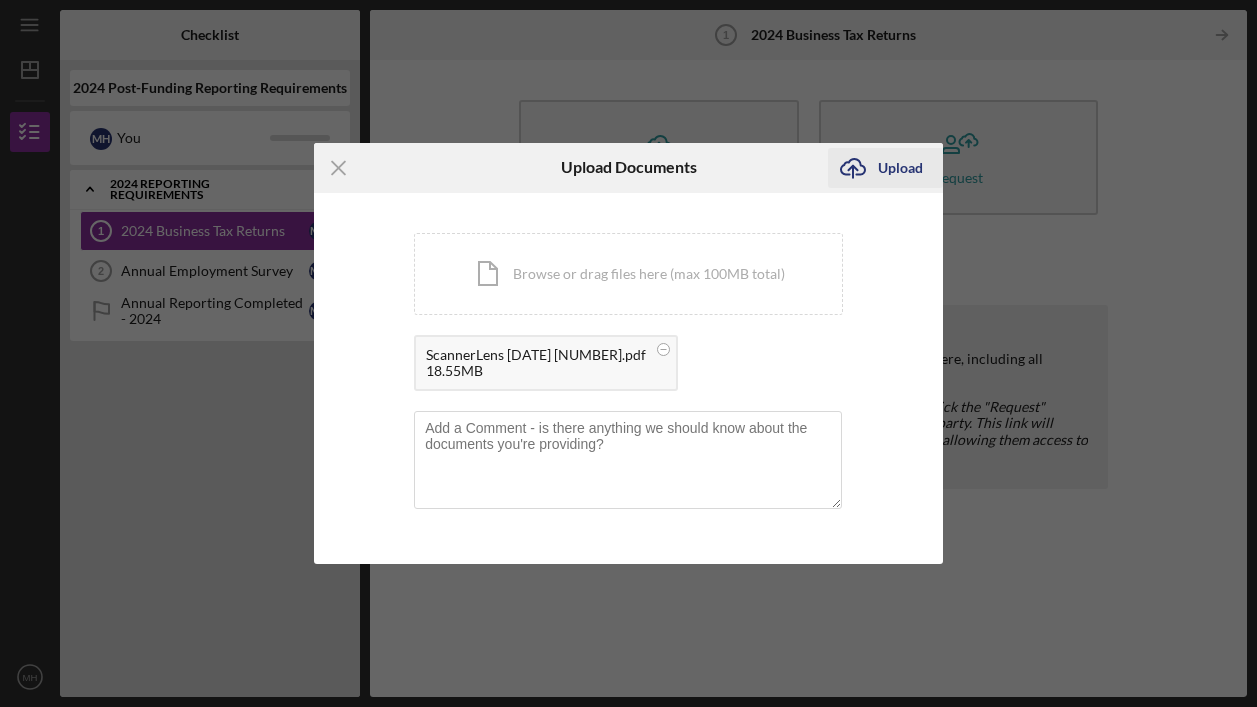 click on "Upload" at bounding box center [900, 168] 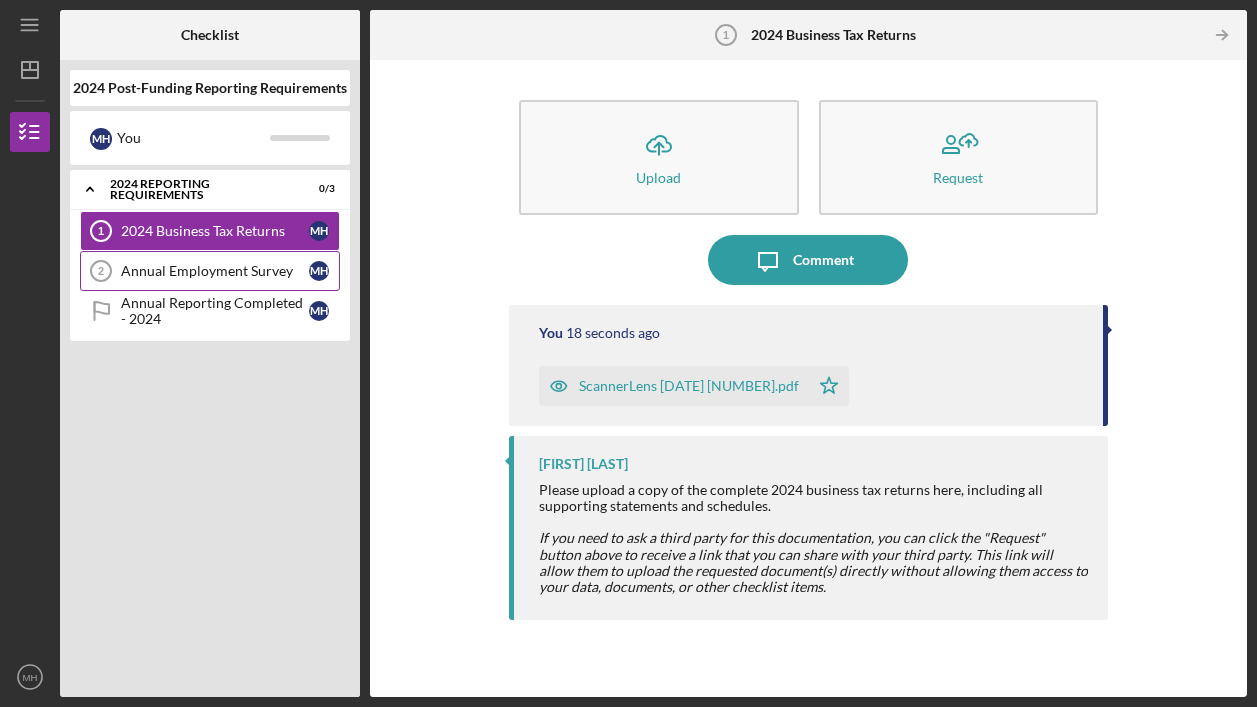 click on "Annual Employment Survey" at bounding box center (215, 271) 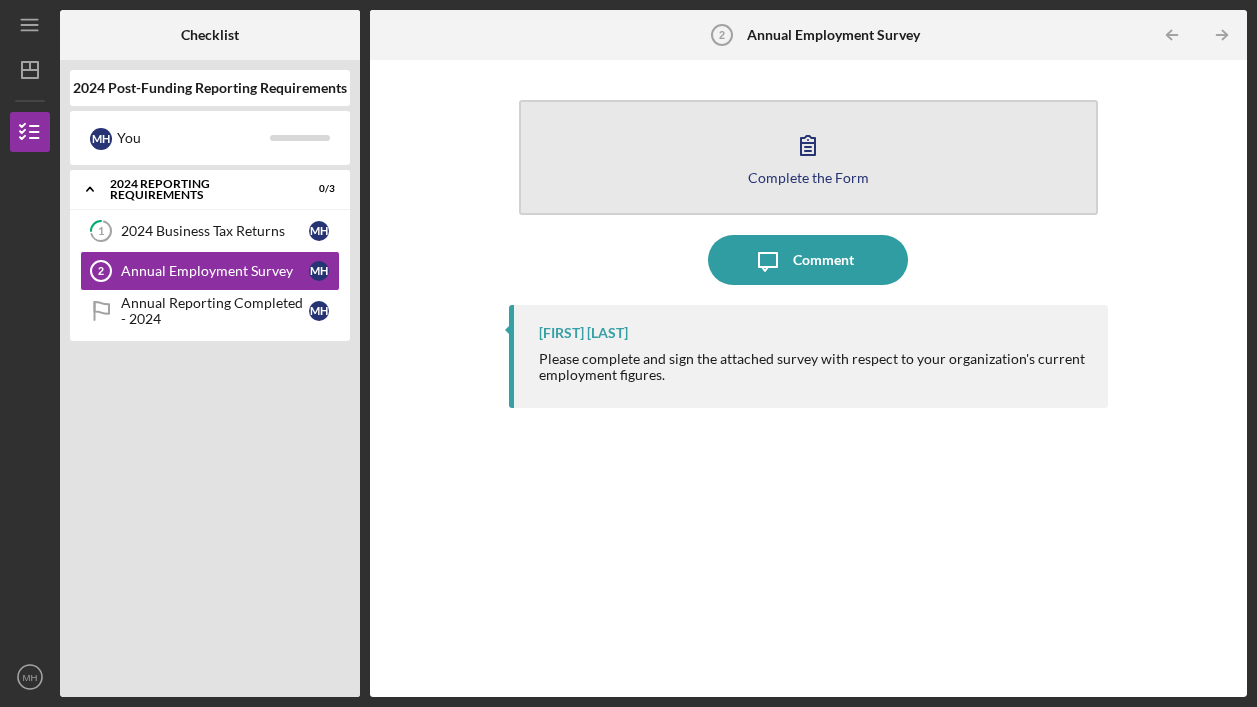 click 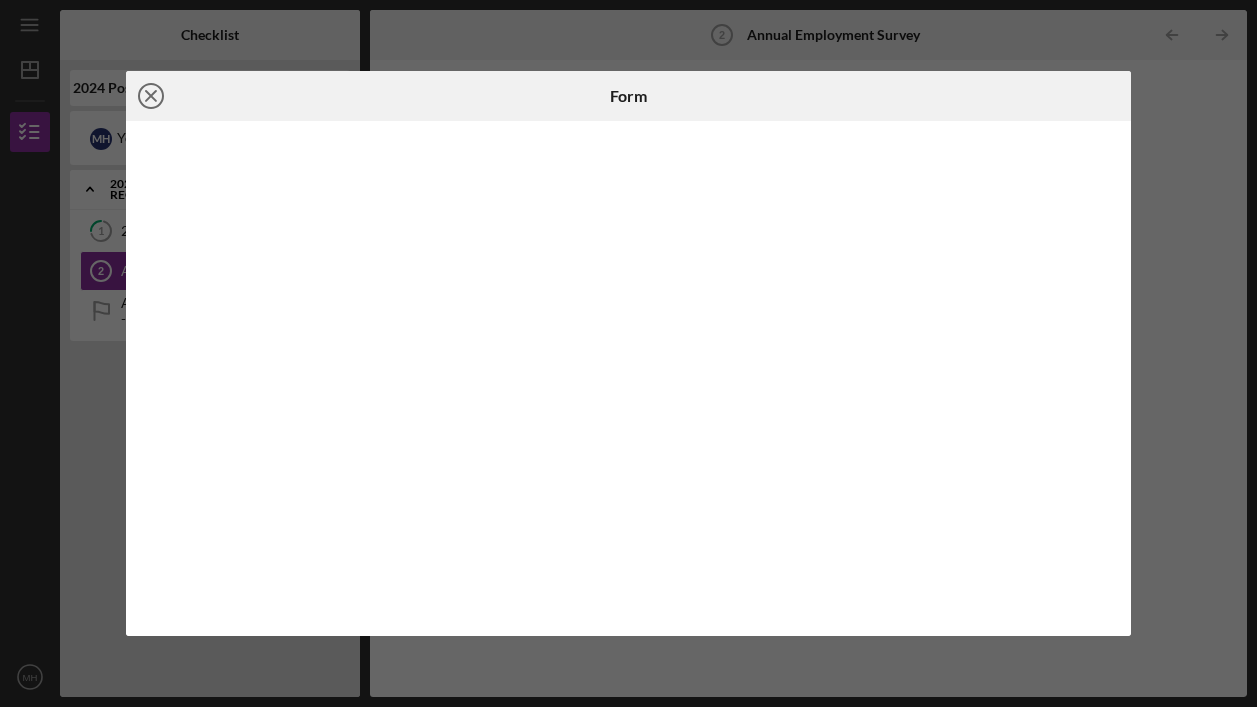 click 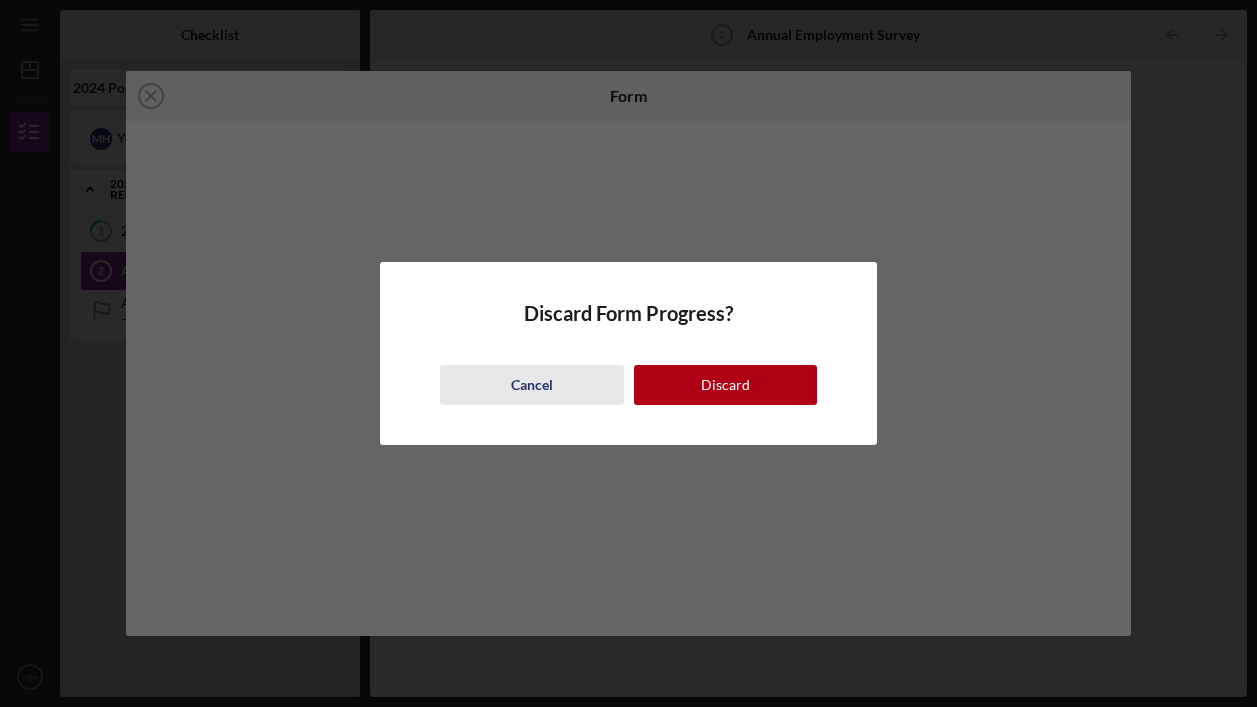 click on "Cancel" at bounding box center (532, 385) 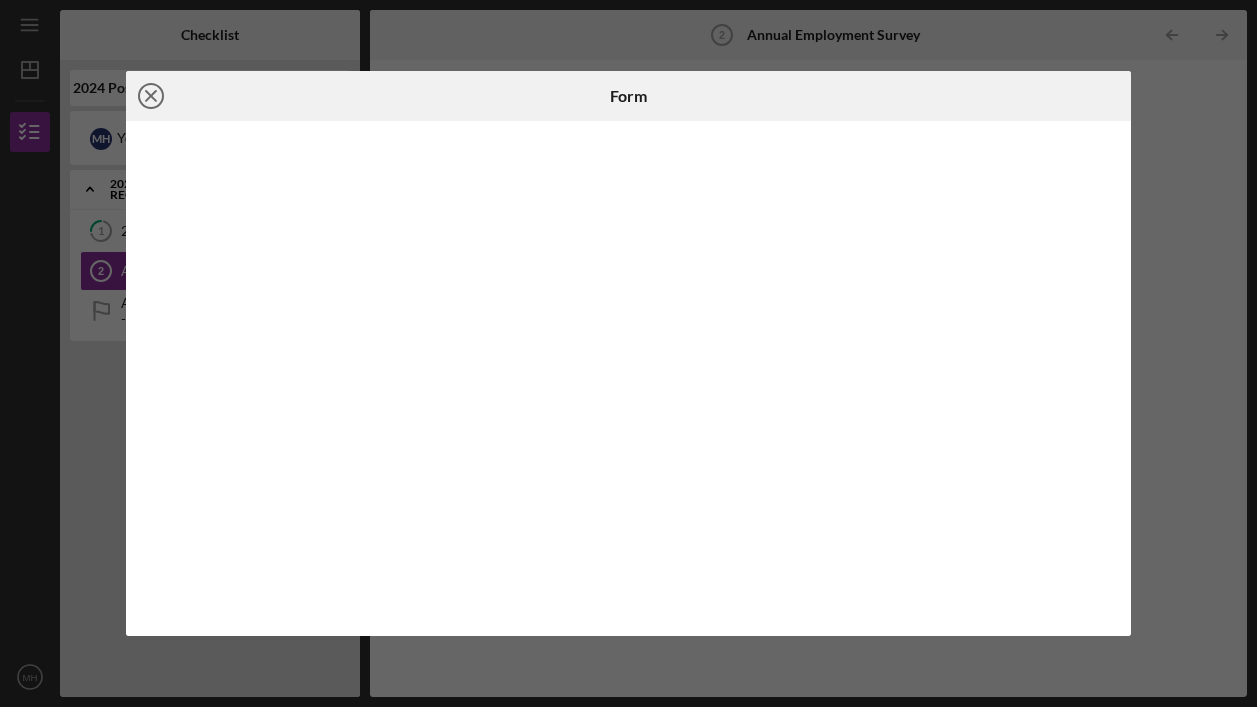 click on "Icon/Close" 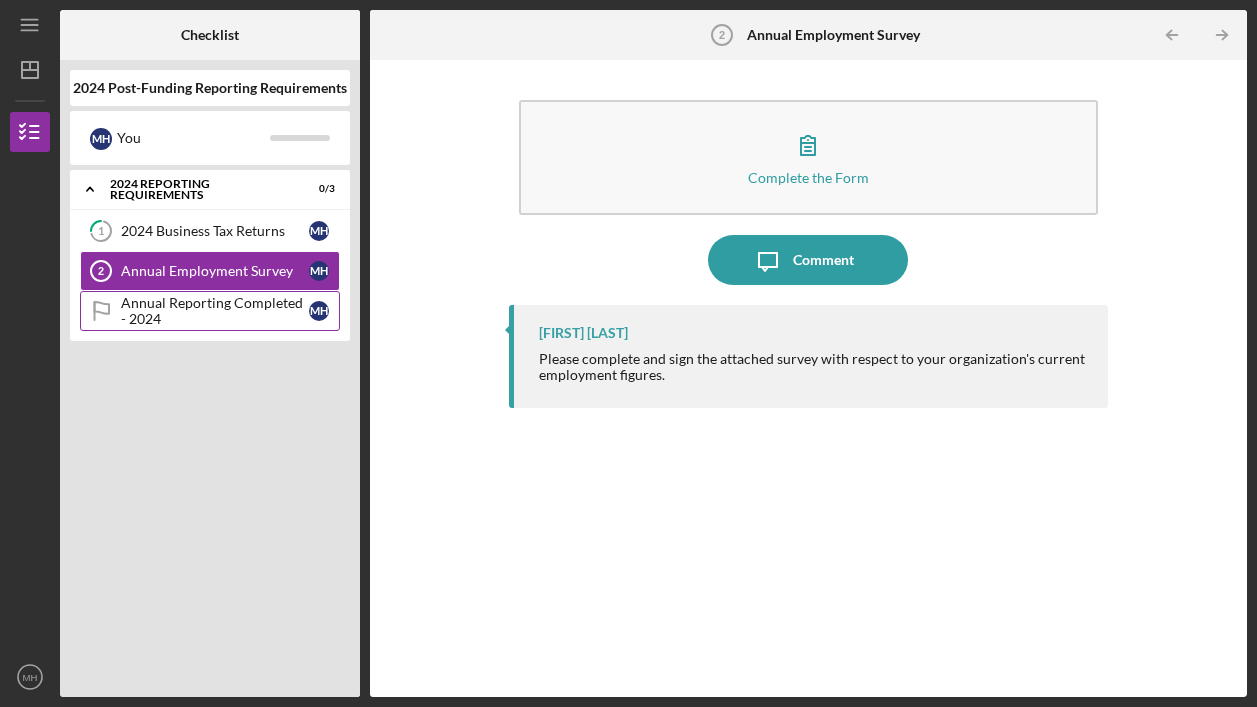 click on "Annual Reporting Completed - 2024" at bounding box center (215, 311) 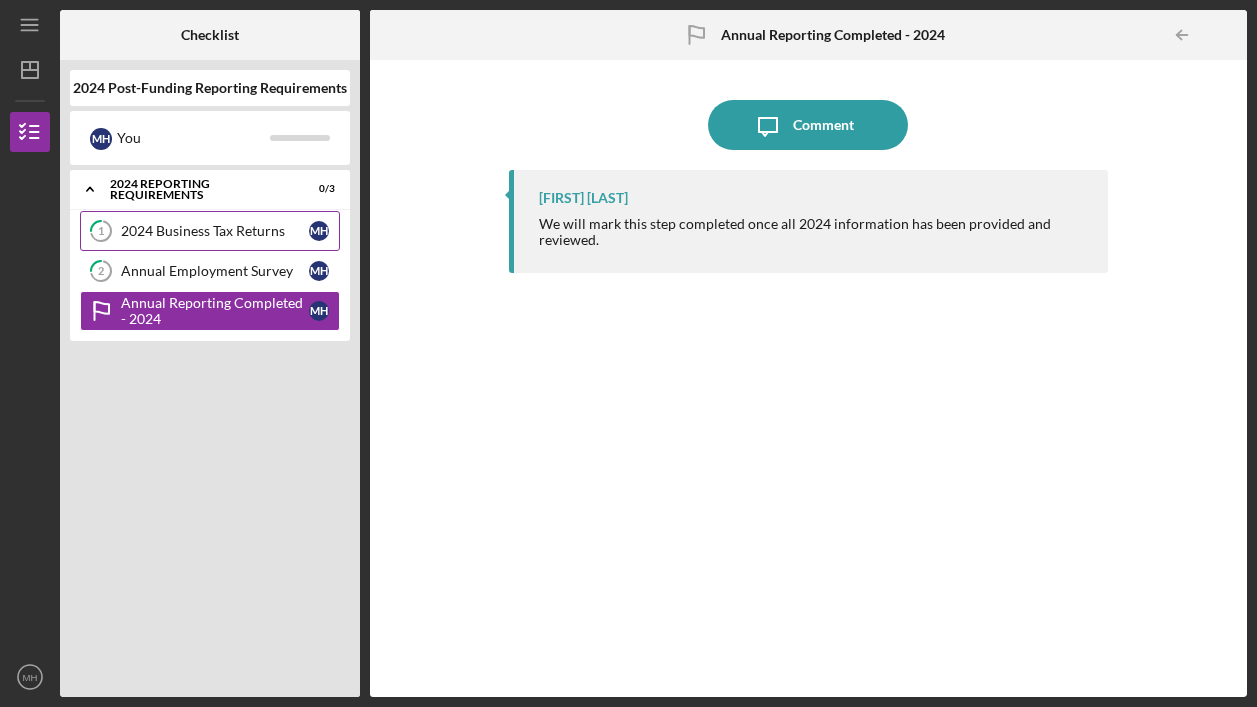 click on "2024 Business Tax Returns" at bounding box center [215, 231] 